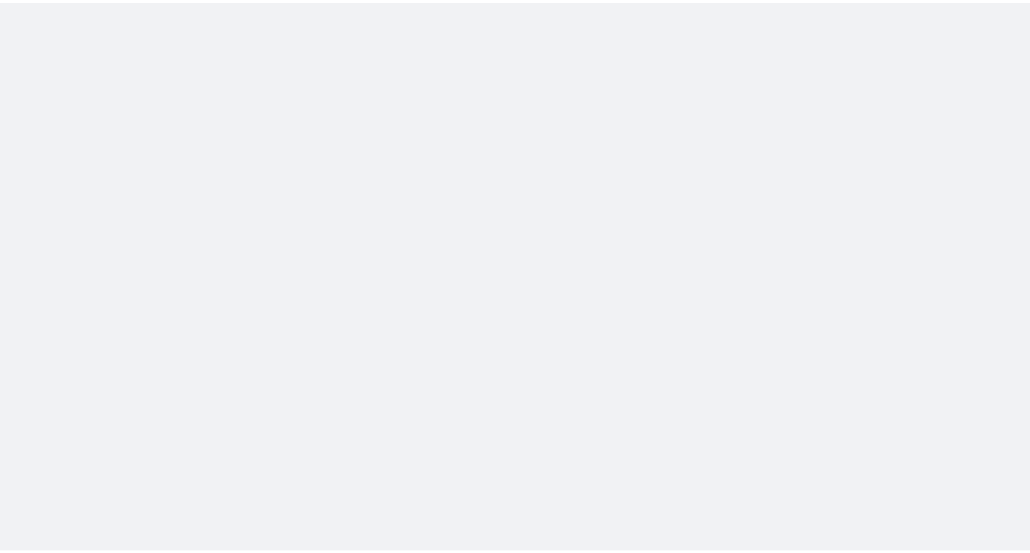 scroll, scrollTop: 0, scrollLeft: 0, axis: both 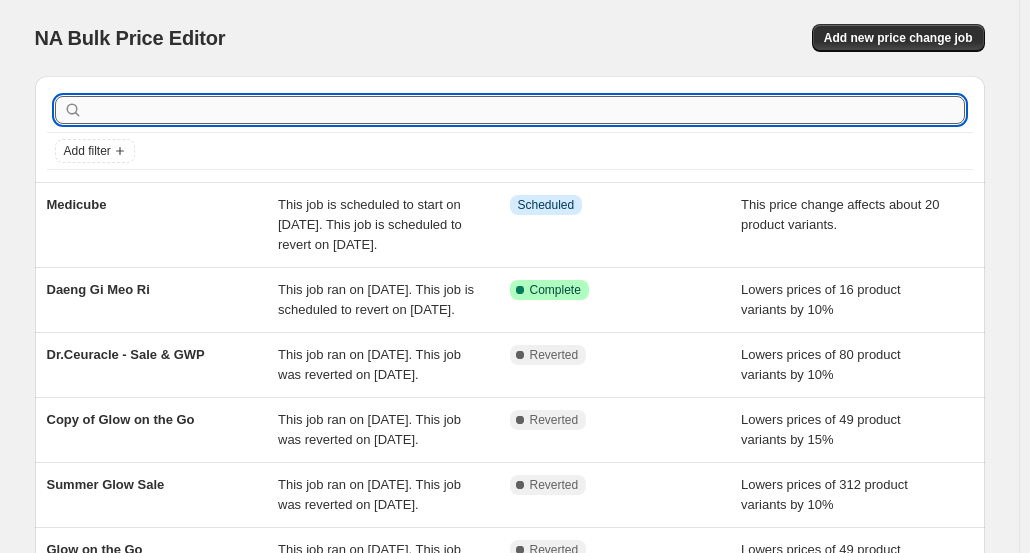 click at bounding box center [526, 110] 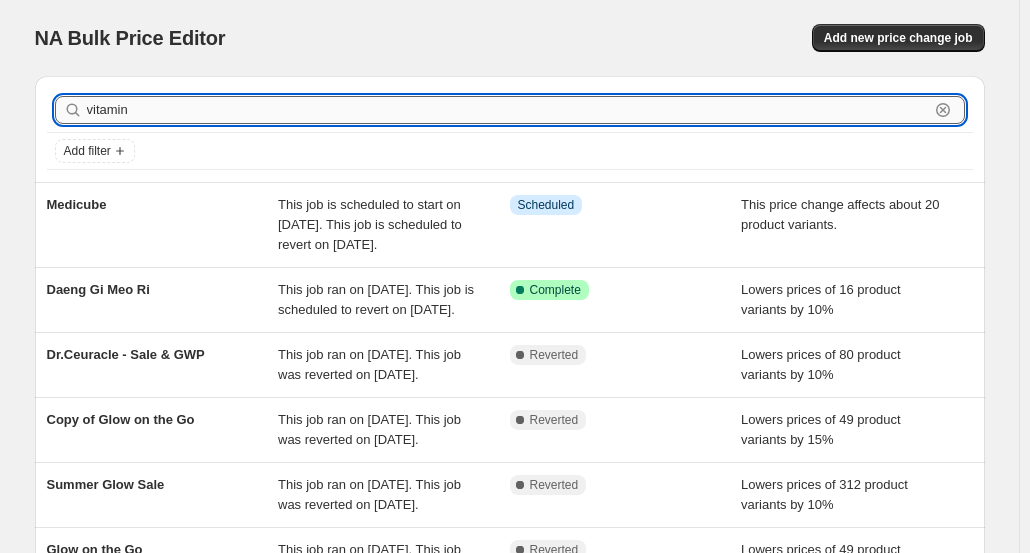type on "vitamin c" 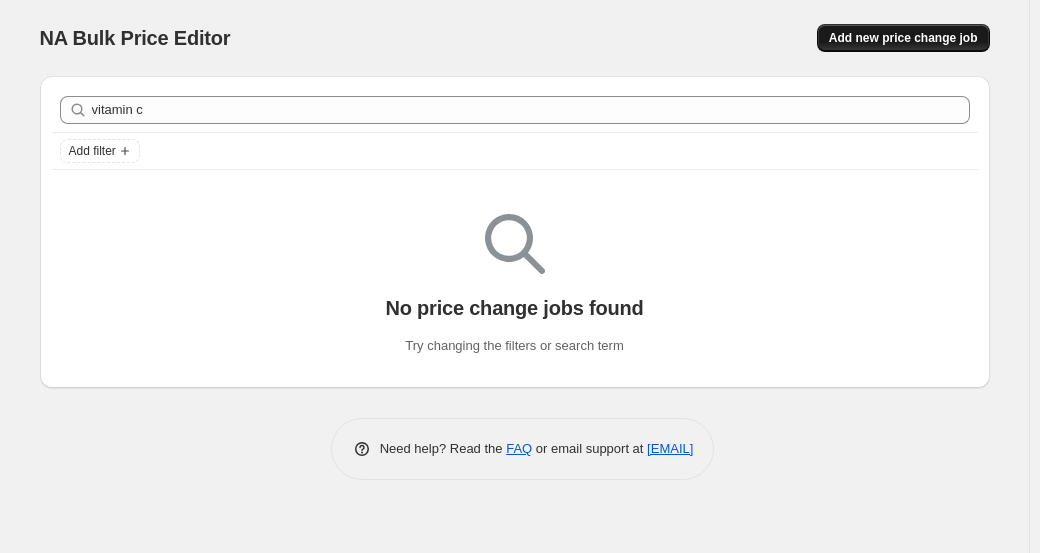 click on "Add new price change job" at bounding box center (903, 38) 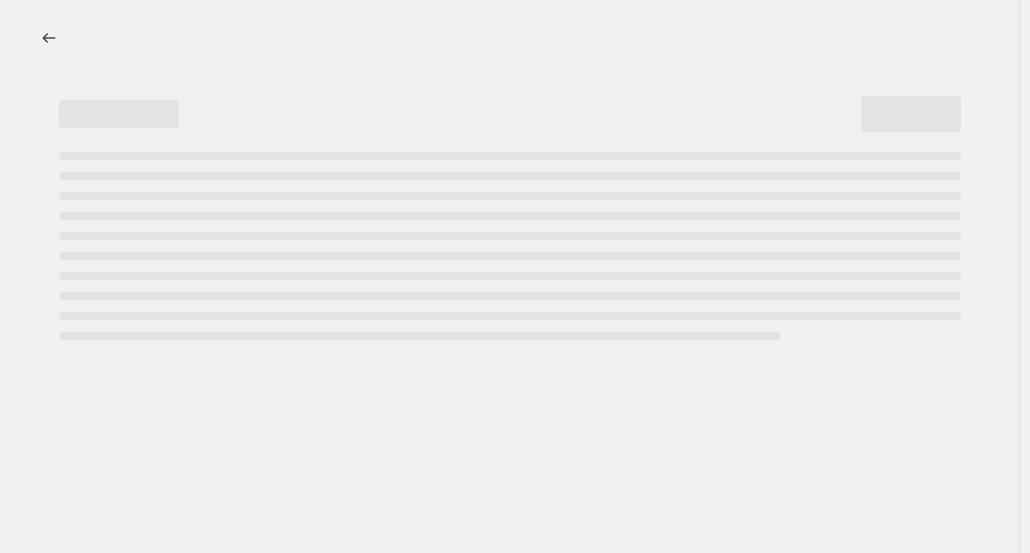 select on "percentage" 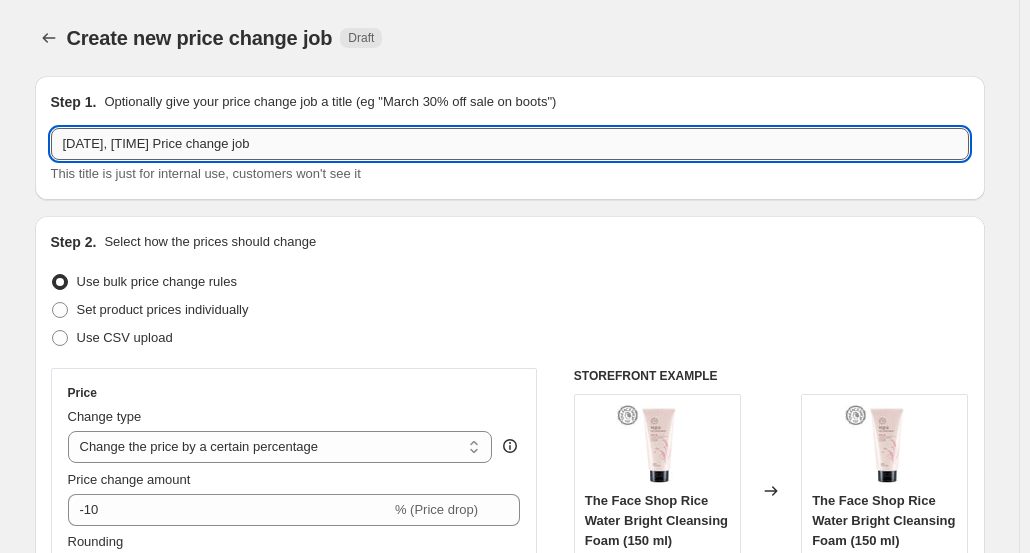 click on "[DATE], [TIME] Price change job" at bounding box center (510, 144) 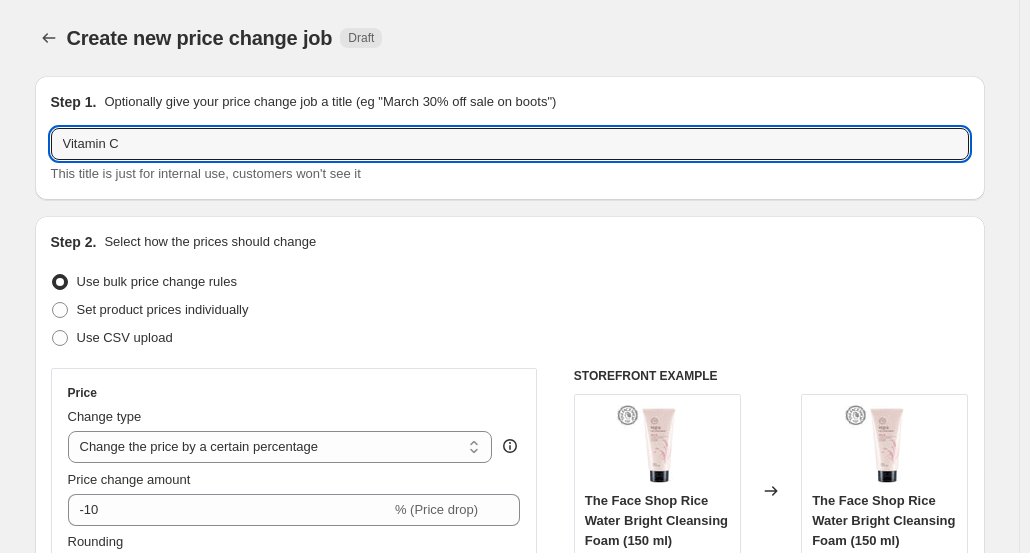 type on "Vitamin C" 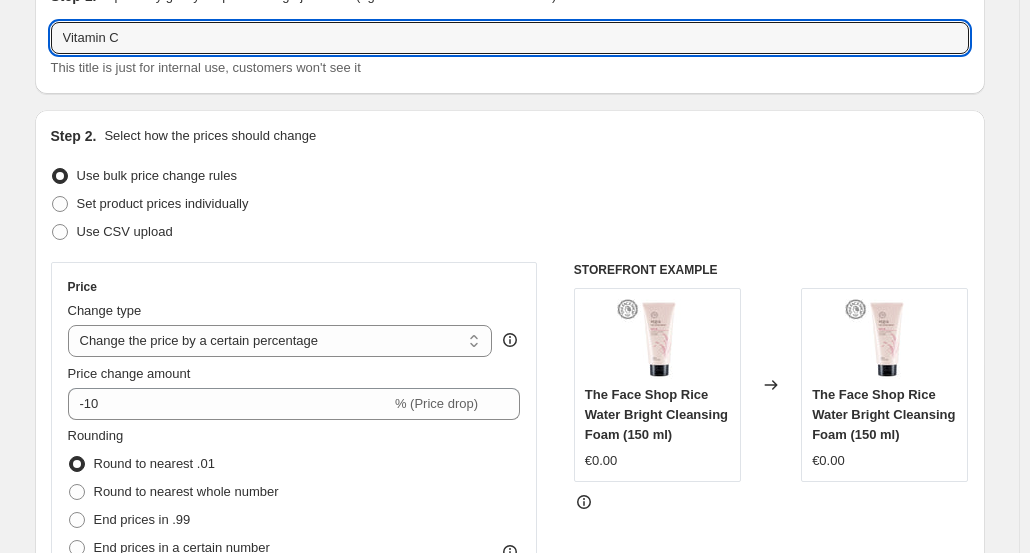 scroll, scrollTop: 300, scrollLeft: 0, axis: vertical 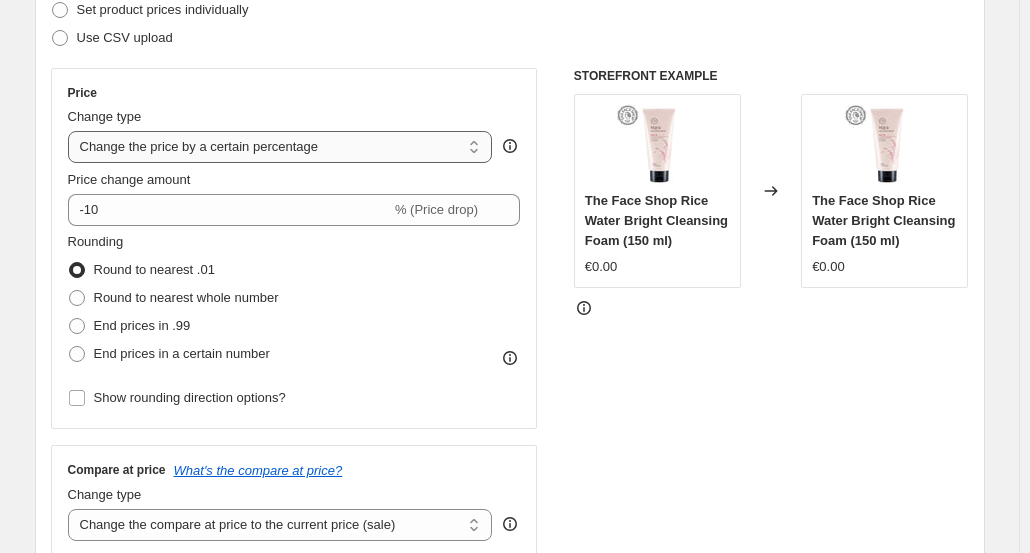 click on "Change the price to a certain amount Change the price by a certain amount Change the price by a certain percentage Change the price to the current compare at price (price before sale) Change the price by a certain amount relative to the compare at price Change the price by a certain percentage relative to the compare at price Don't change the price Change the price by a certain percentage relative to the cost per item Change price to certain cost margin" at bounding box center [280, 147] 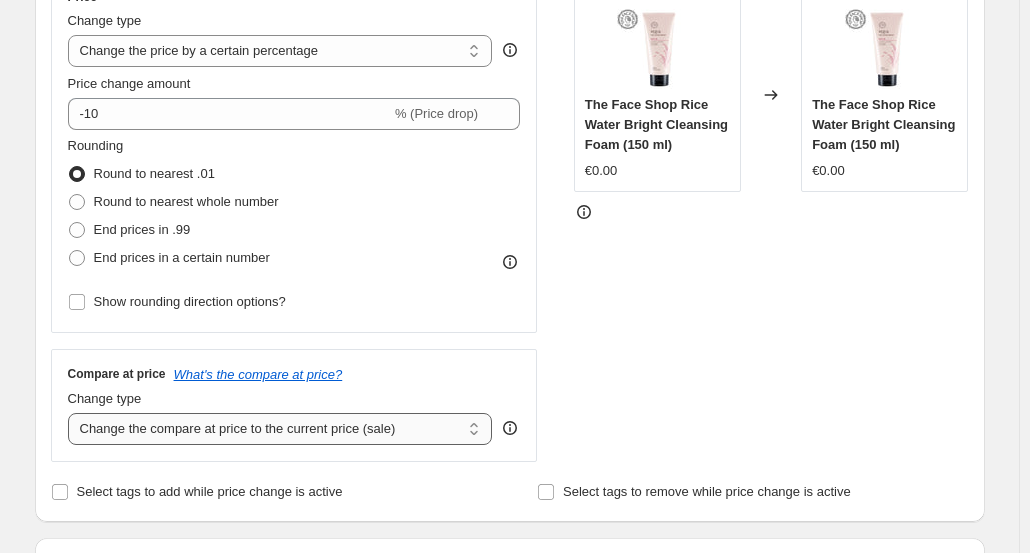 scroll, scrollTop: 400, scrollLeft: 0, axis: vertical 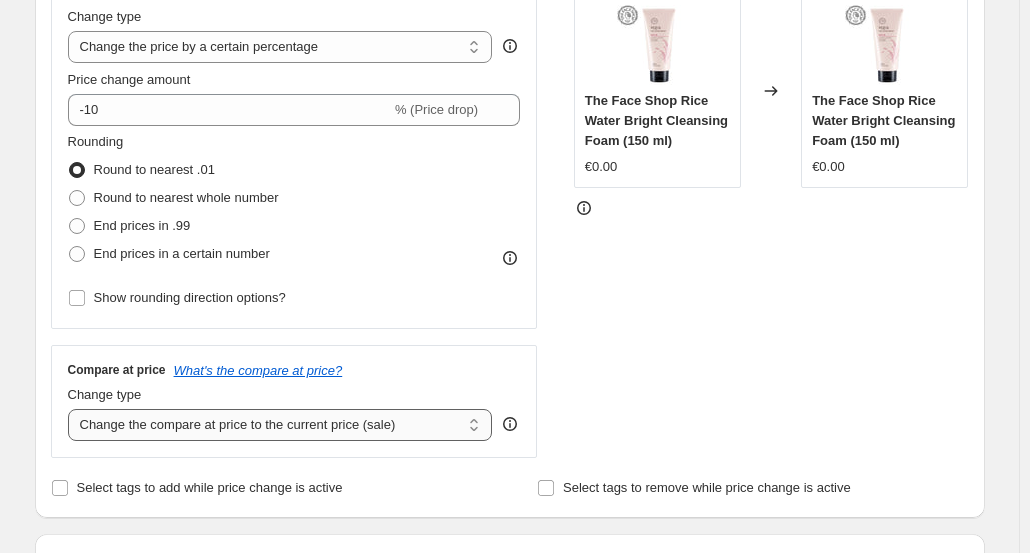 click on "Change the compare at price to the current price (sale) Change the compare at price to a certain amount Change the compare at price by a certain amount Change the compare at price by a certain percentage Change the compare at price by a certain amount relative to the actual price Change the compare at price by a certain percentage relative to the actual price Don't change the compare at price Remove the compare at price" at bounding box center [280, 425] 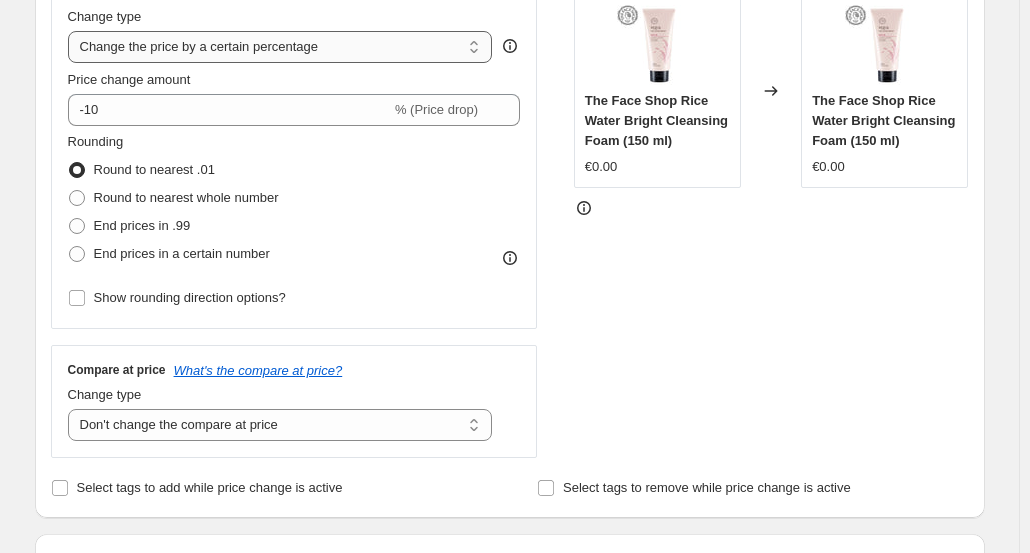 click on "Change the price to a certain amount Change the price by a certain amount Change the price by a certain percentage Change the price to the current compare at price (price before sale) Change the price by a certain amount relative to the compare at price Change the price by a certain percentage relative to the compare at price Don't change the price Change the price by a certain percentage relative to the cost per item Change price to certain cost margin" at bounding box center (280, 47) 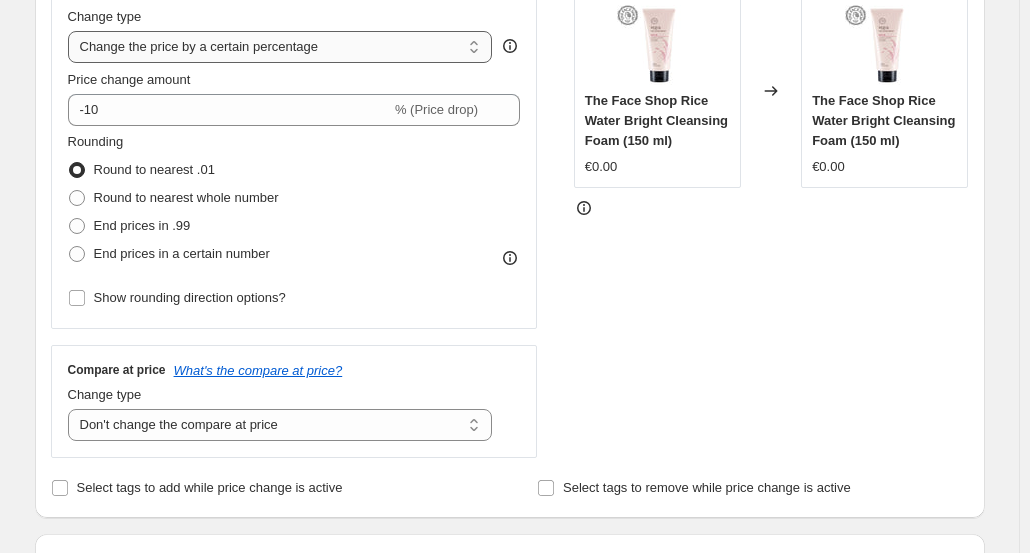 select on "pcap" 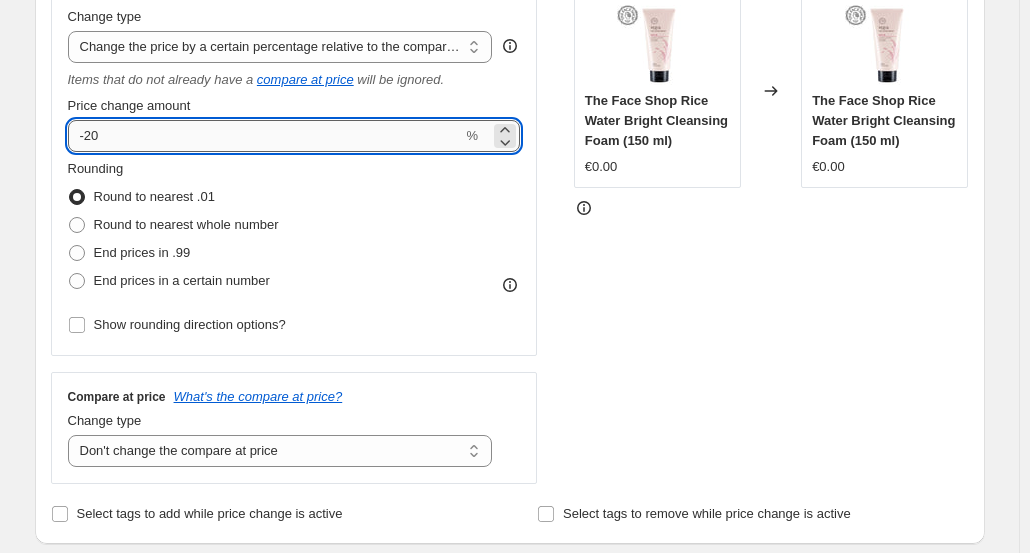 click on "-20" at bounding box center [265, 136] 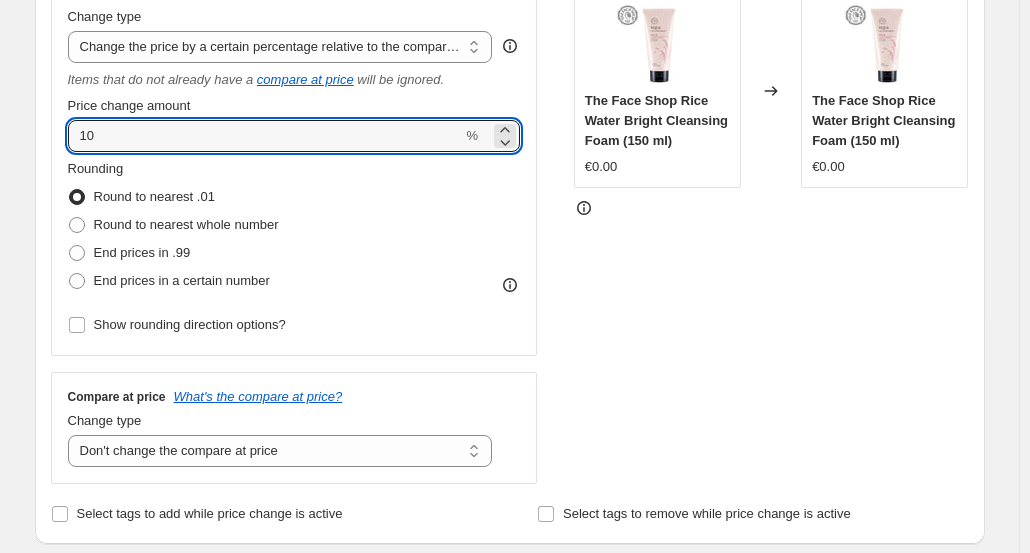 type on "10" 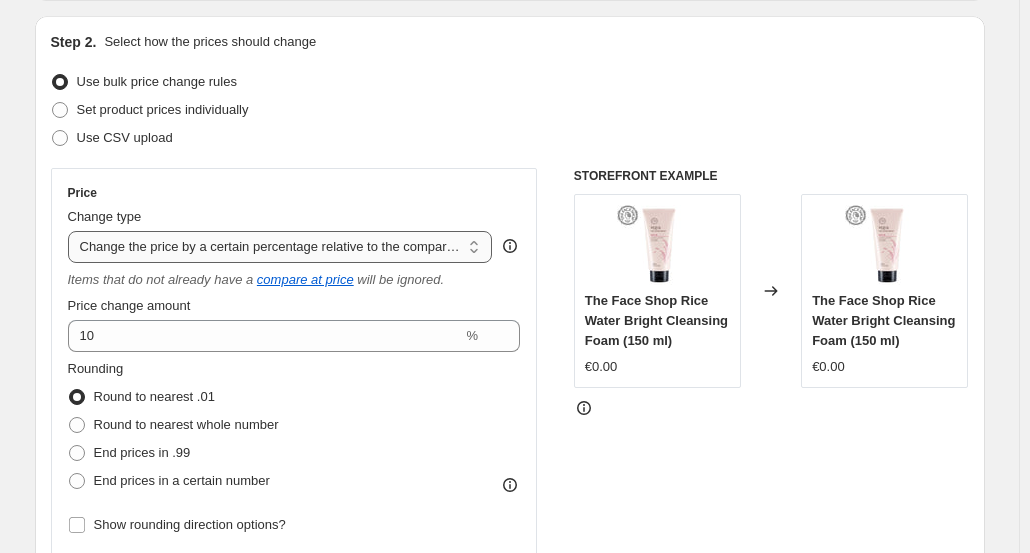 scroll, scrollTop: 200, scrollLeft: 0, axis: vertical 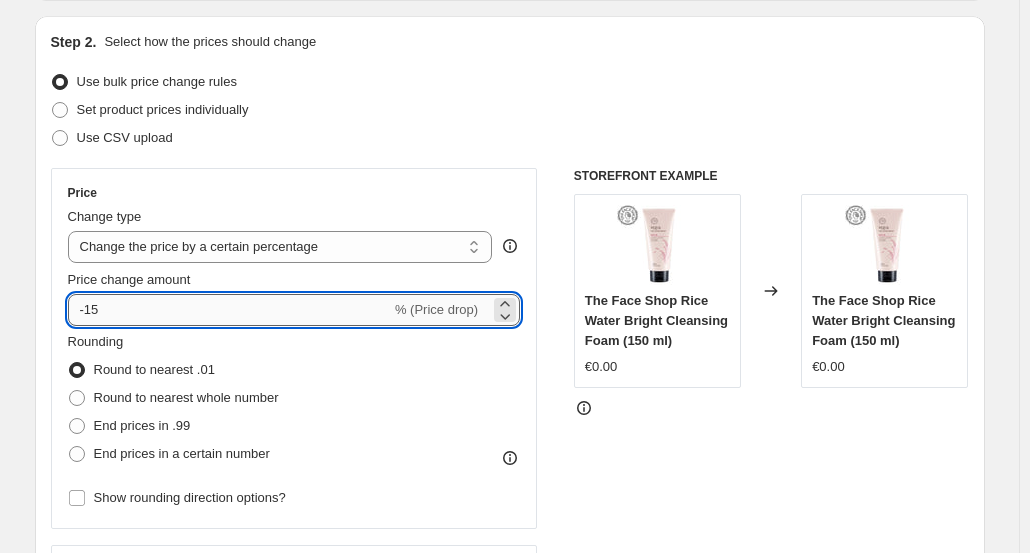 click on "-15" at bounding box center (229, 310) 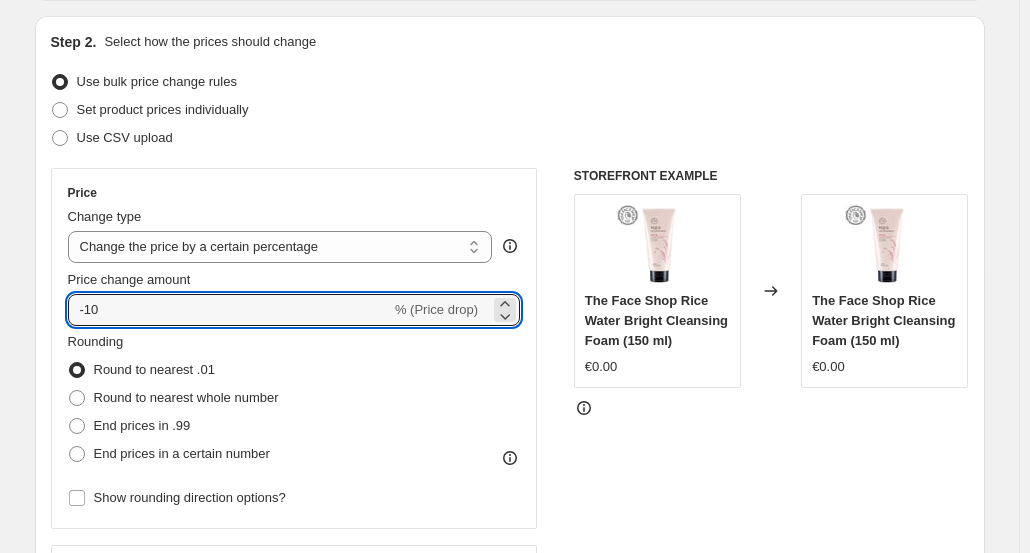 type on "-10" 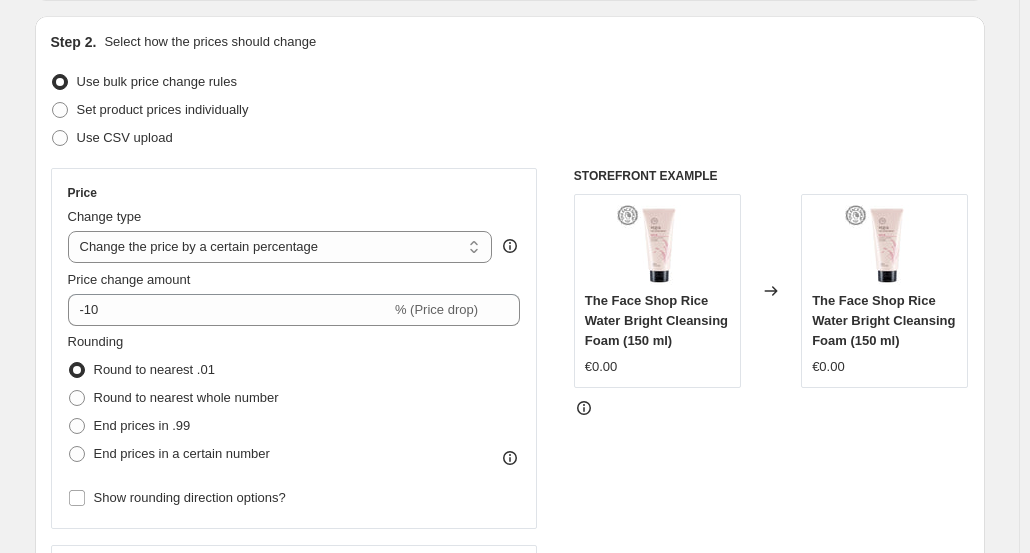 click on "Use bulk price change rules" at bounding box center (510, 82) 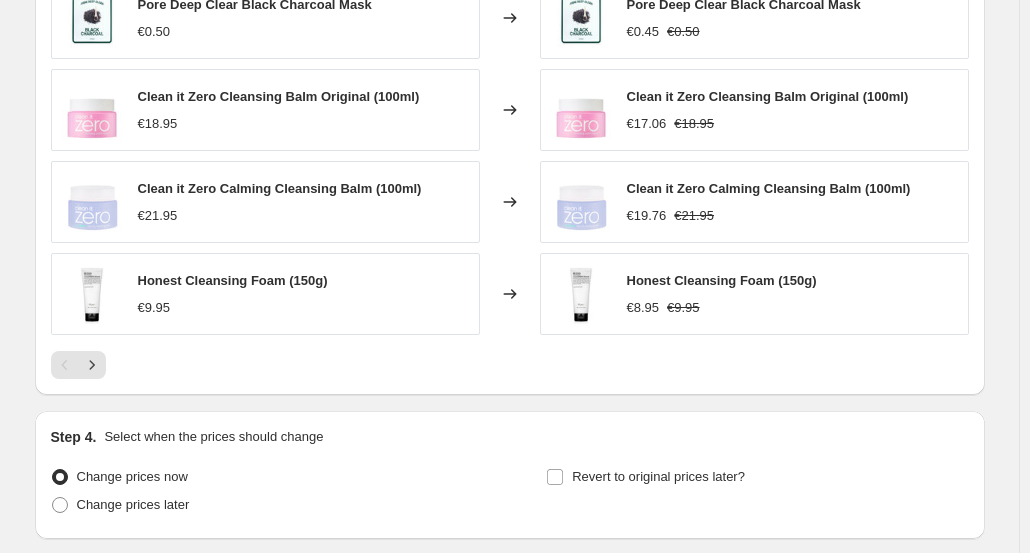 scroll, scrollTop: 1446, scrollLeft: 0, axis: vertical 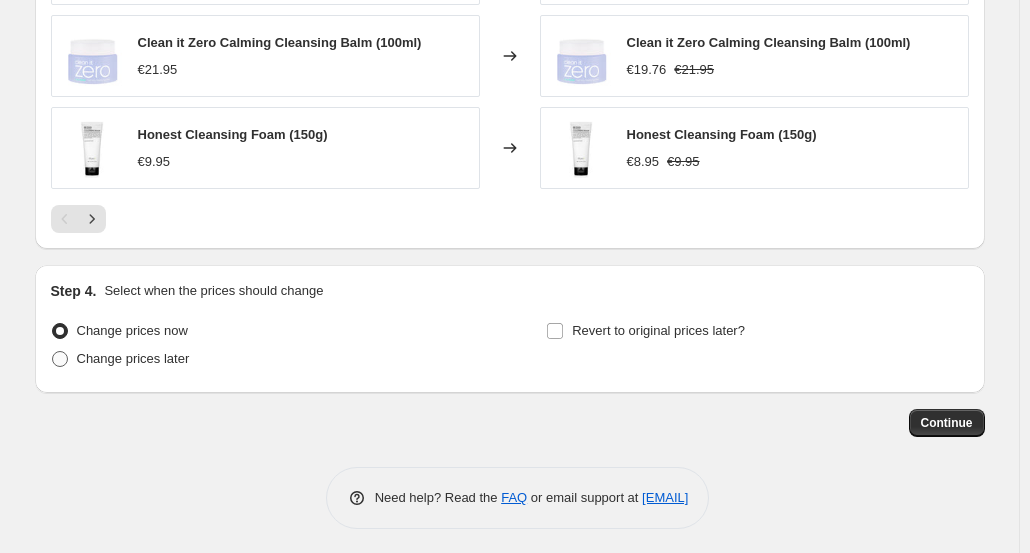 click on "Change prices later" at bounding box center (133, 358) 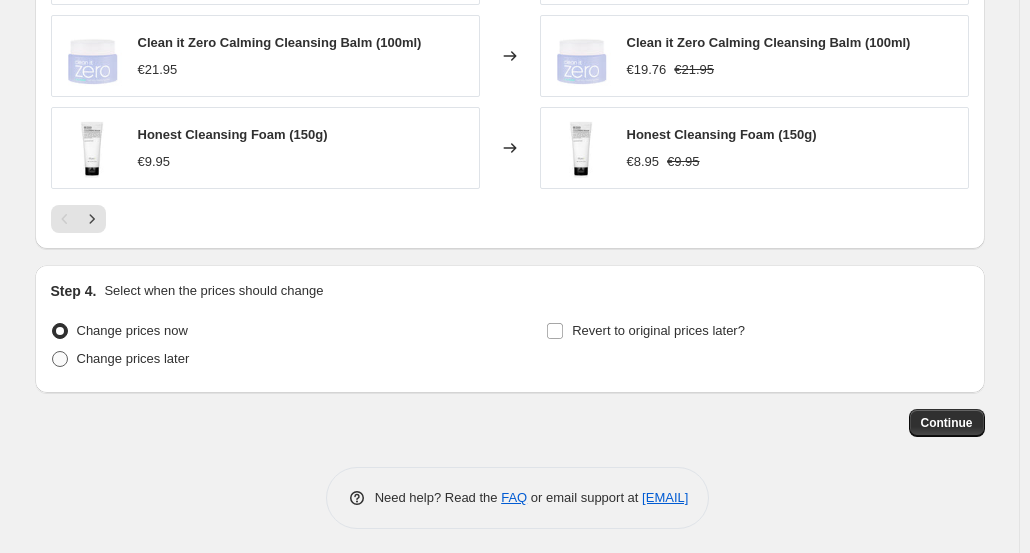 radio on "true" 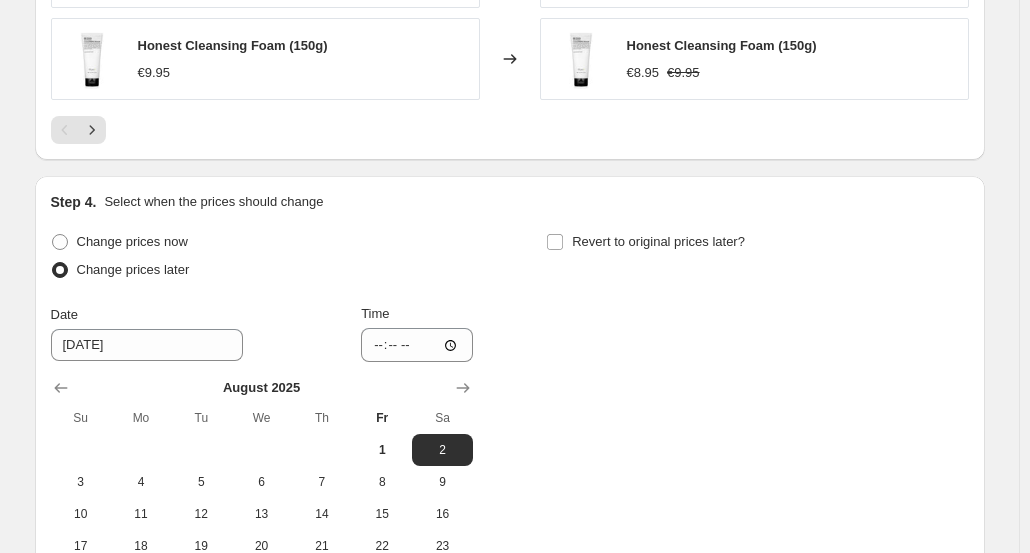 scroll, scrollTop: 1646, scrollLeft: 0, axis: vertical 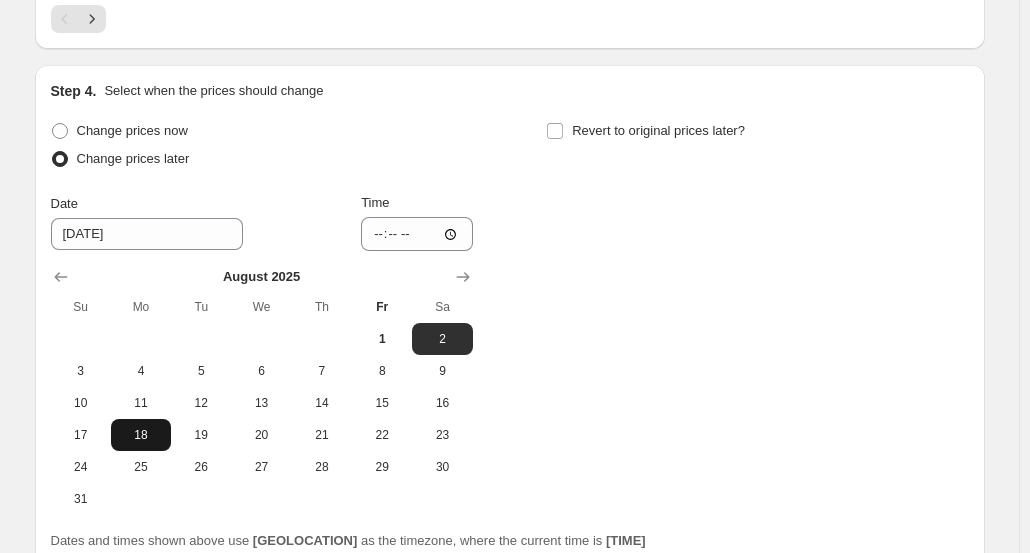 click on "18" at bounding box center (141, 435) 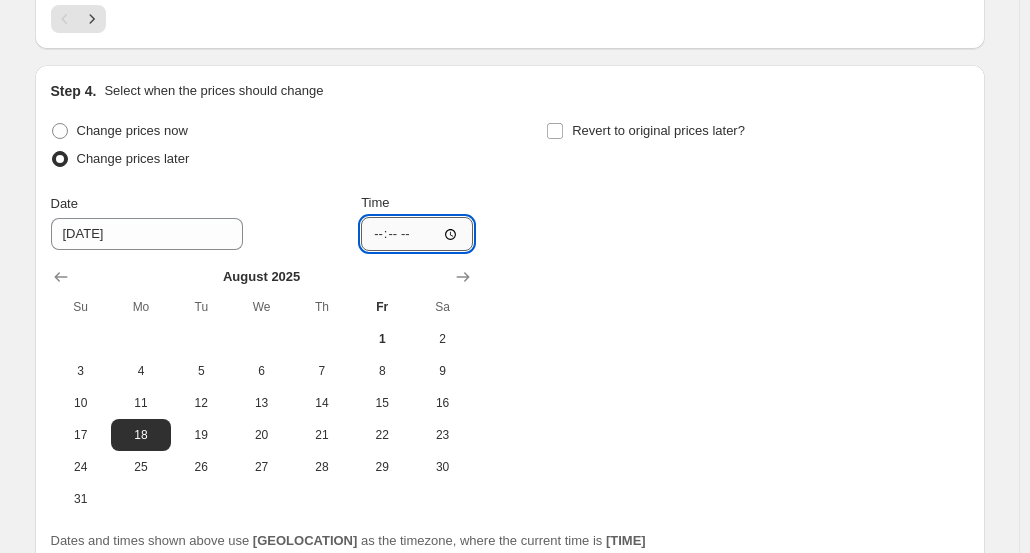 click on "[TIME]" at bounding box center [417, 234] 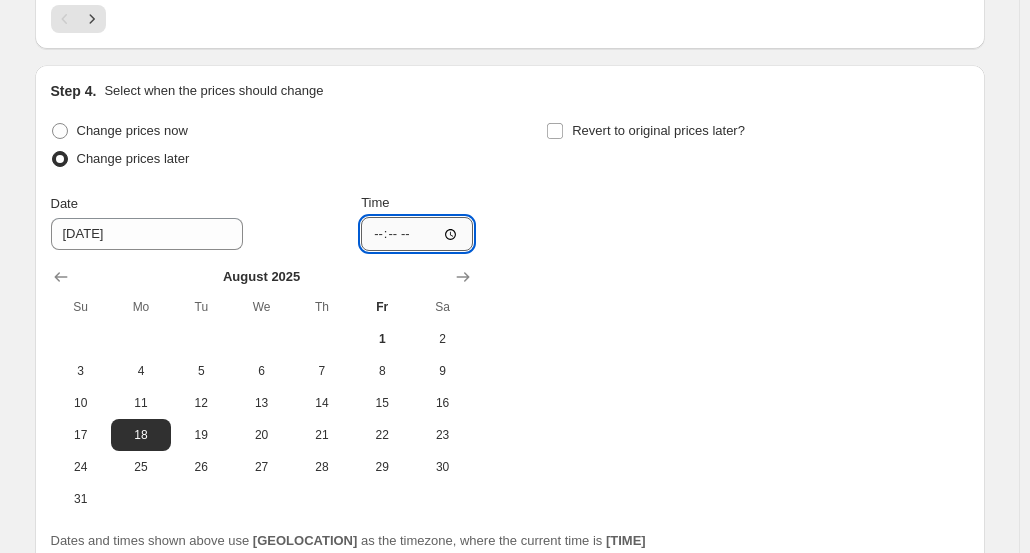 click on "[TIME]" at bounding box center [417, 234] 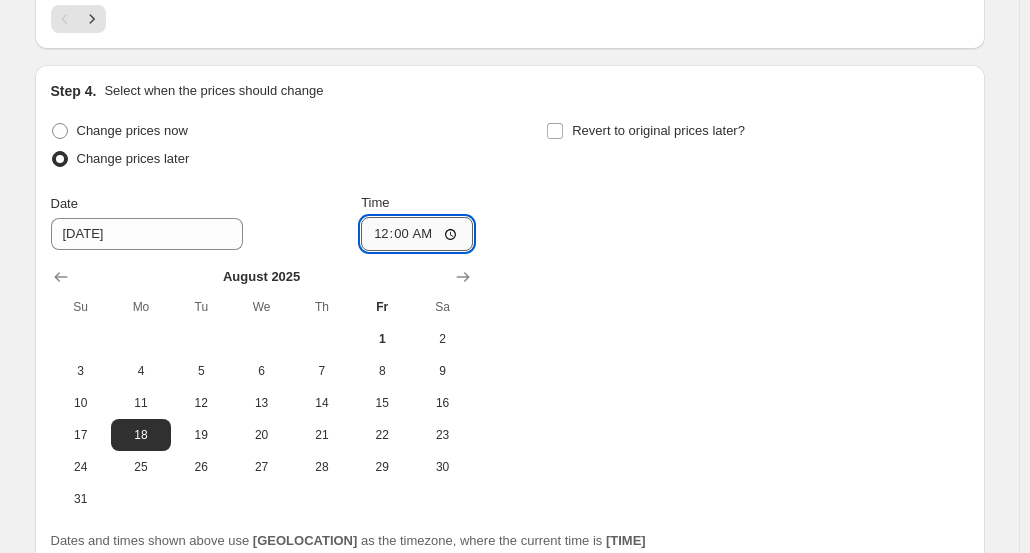 type on "00:01" 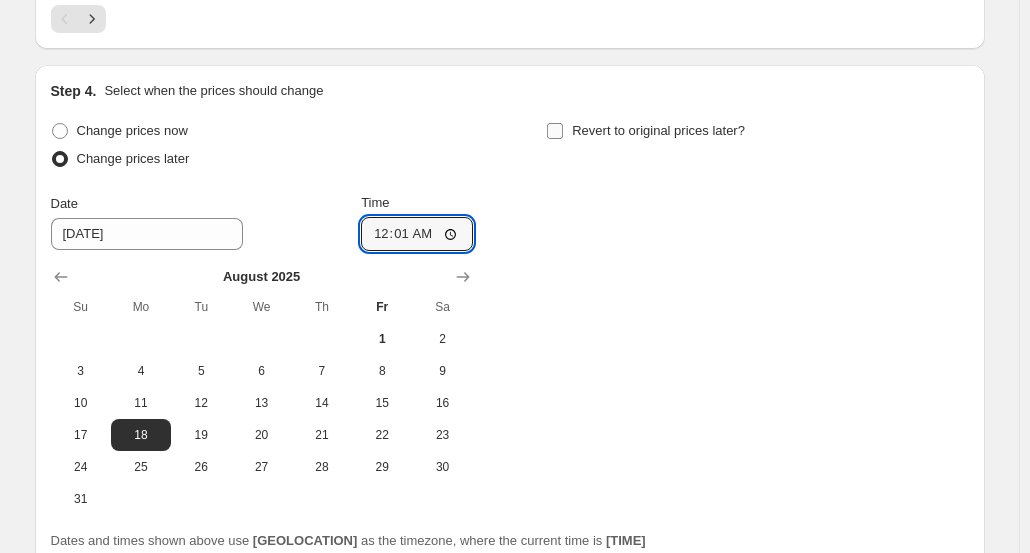 click on "Revert to original prices later?" at bounding box center (658, 130) 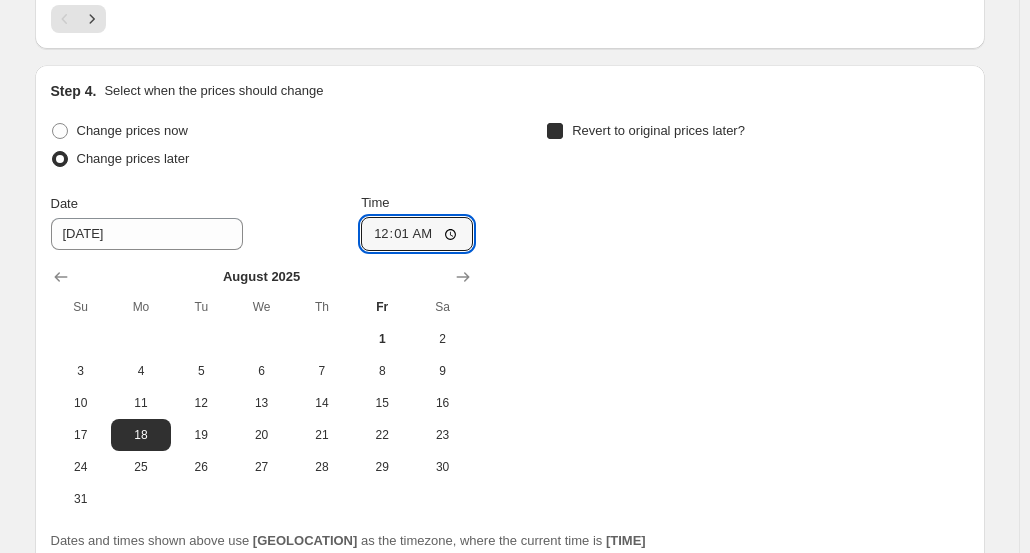 checkbox on "true" 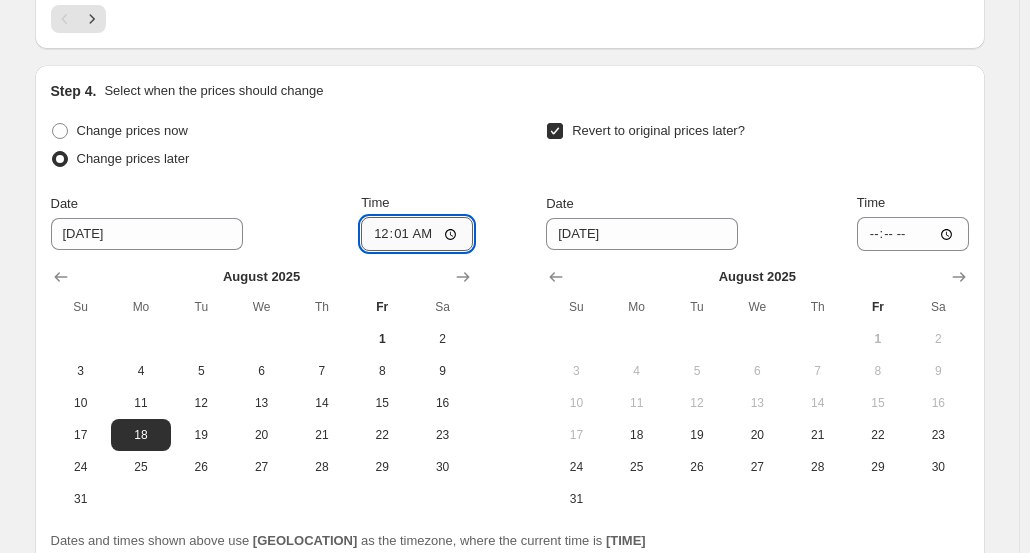 click on "00:01" at bounding box center (417, 234) 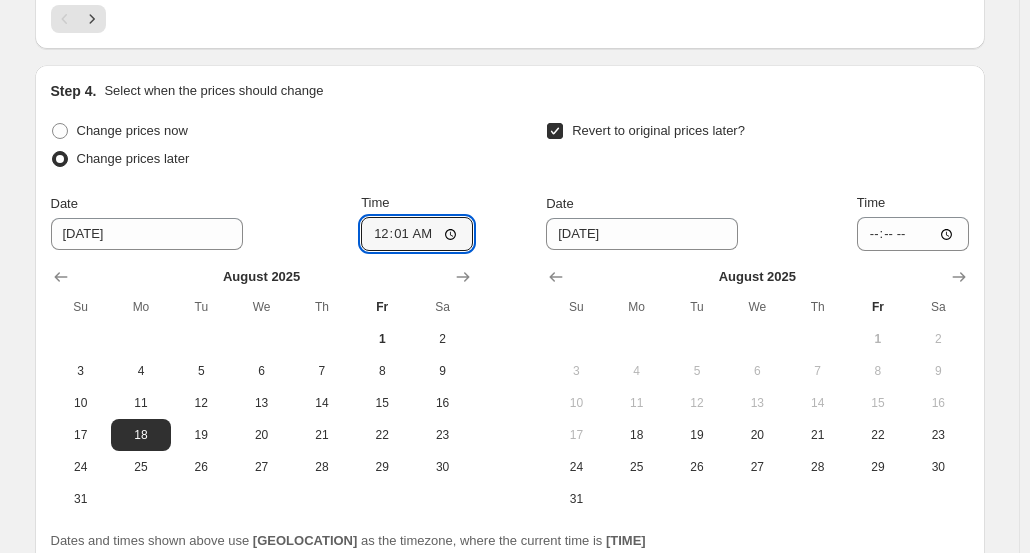 click on "Revert to original prices later?" at bounding box center (757, 147) 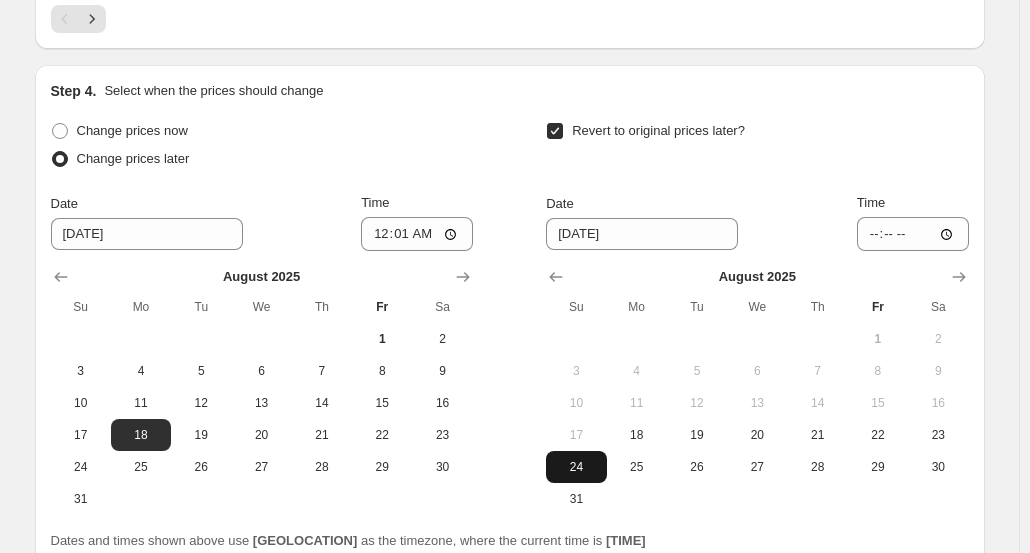 click on "24" at bounding box center (576, 467) 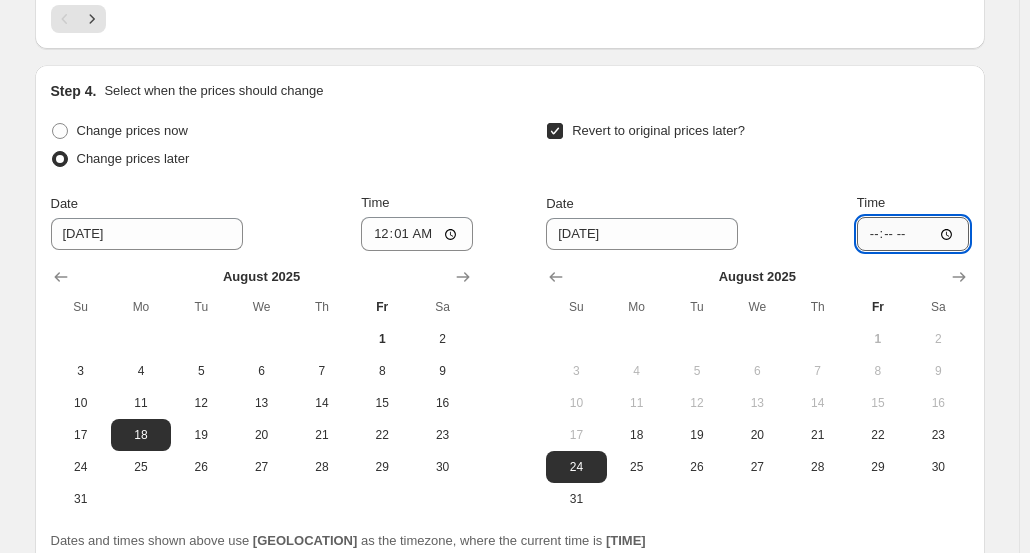 click on "[TIME]" at bounding box center (913, 234) 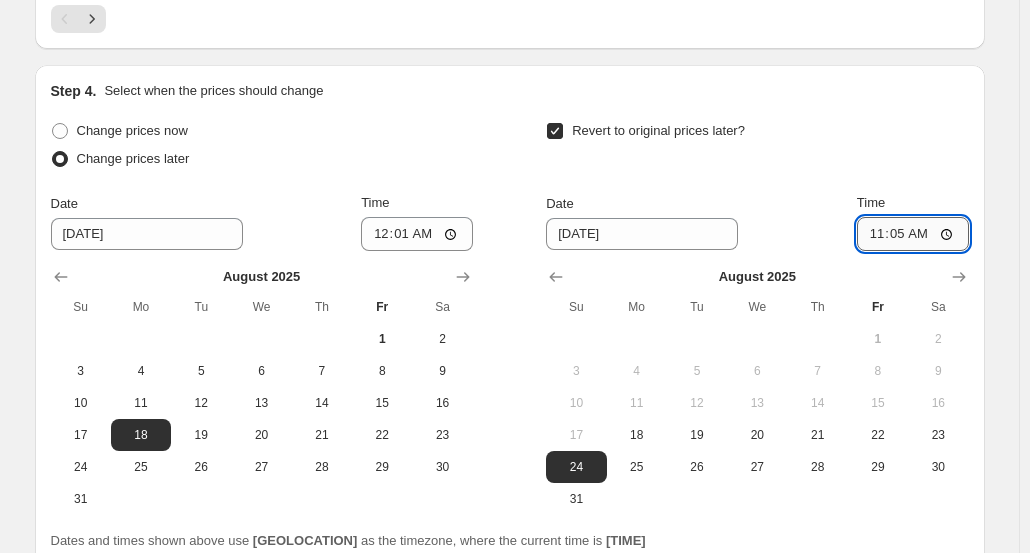 type on "11:59" 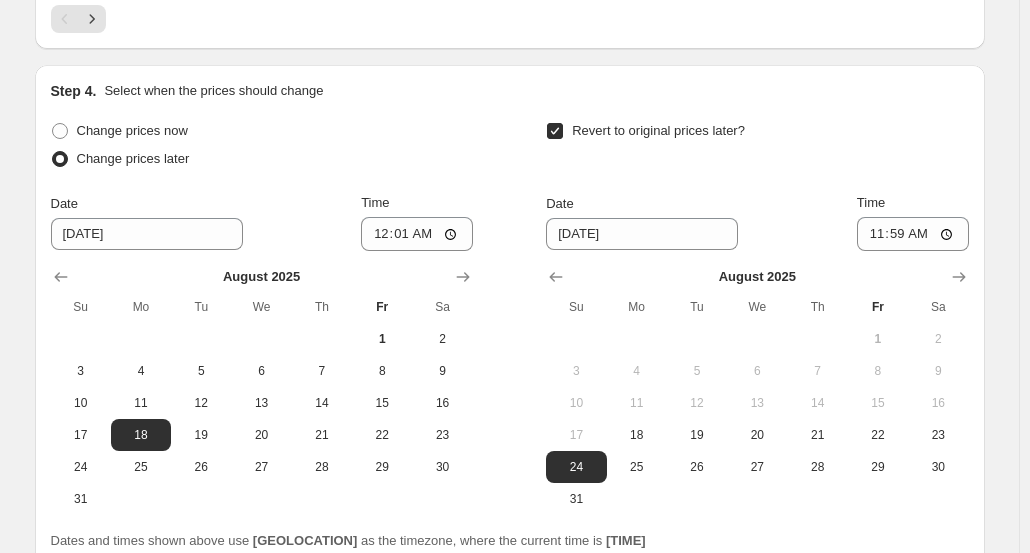 click on "Optionally give your price change job a title (eg "March 30% off sale on boots") Vitamin C This title is just for internal use, customers won't see it Step 2. Select how the prices should change Use bulk price change rules Set product prices individually Use CSV upload Price Change type Change the price to a certain amount Change the price by a certain amount Change the price by a certain percentage Change the price to the current compare at price (price before sale) Change the price by a certain amount relative to the compare at price Change the price by a certain percentage relative to the compare at price Don't change the price Change the price by a certain percentage relative to the cost per item Change price to certain cost margin Change the price by a certain percentage Price change amount -10 % (Price drop) Rounding Round to nearest .01 Round to nearest whole number End prices in .99 End prices in a certain number" at bounding box center [510, -457] 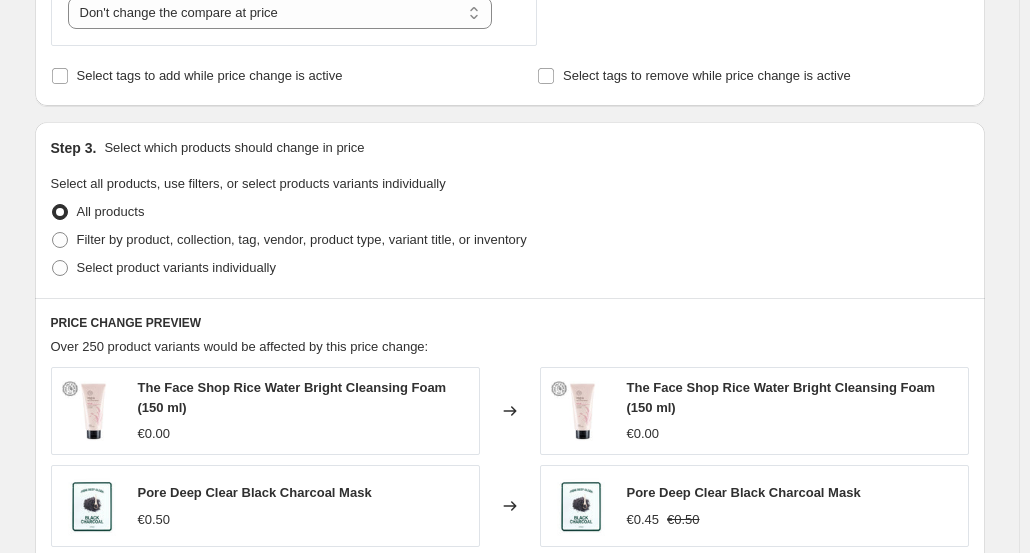 scroll, scrollTop: 820, scrollLeft: 0, axis: vertical 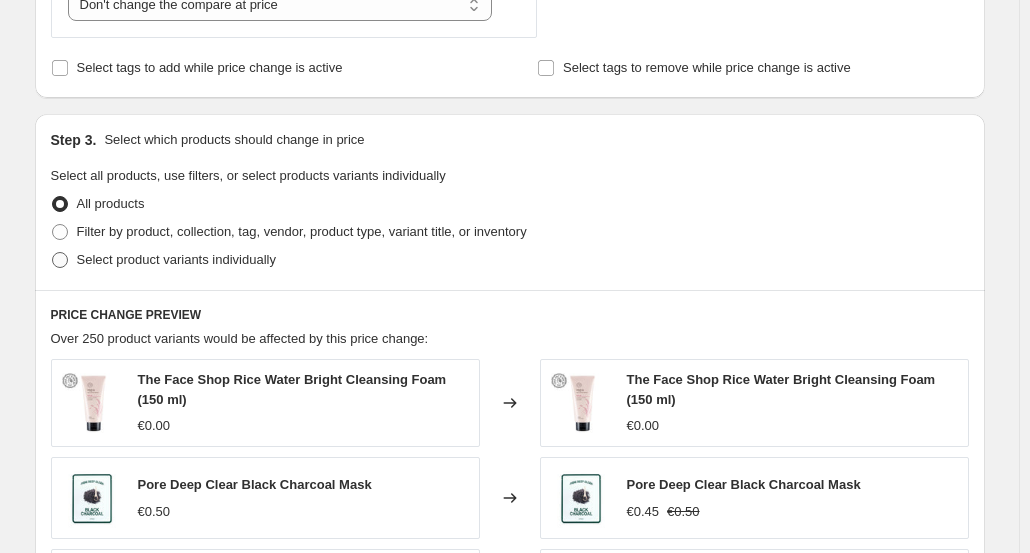 click on "Select product variants individually" at bounding box center [176, 260] 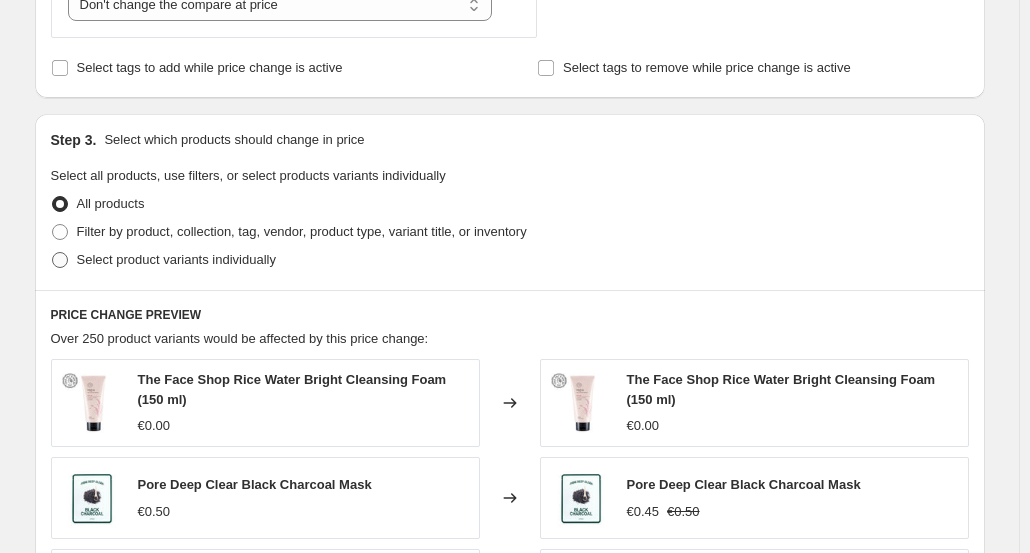 radio on "true" 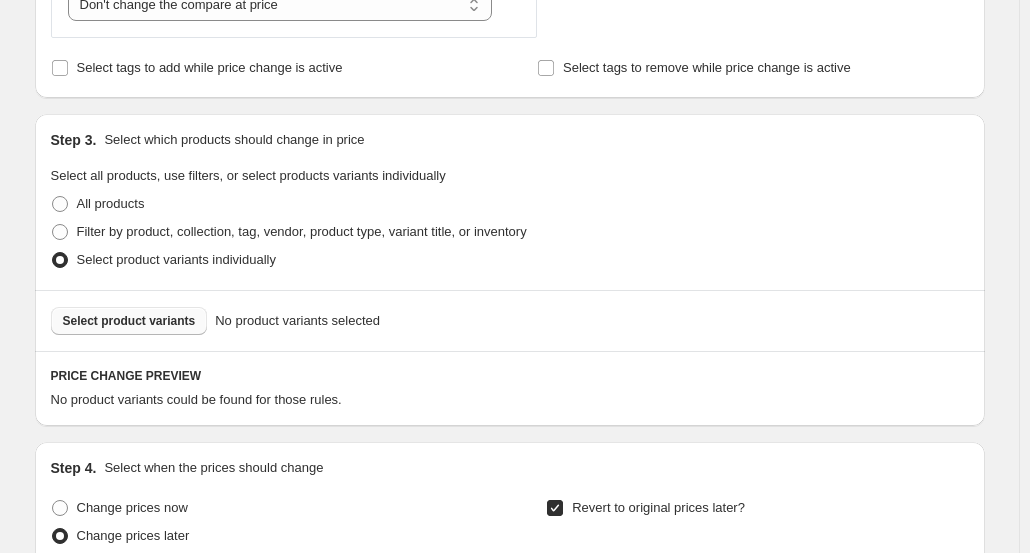click on "Select product variants" at bounding box center (129, 321) 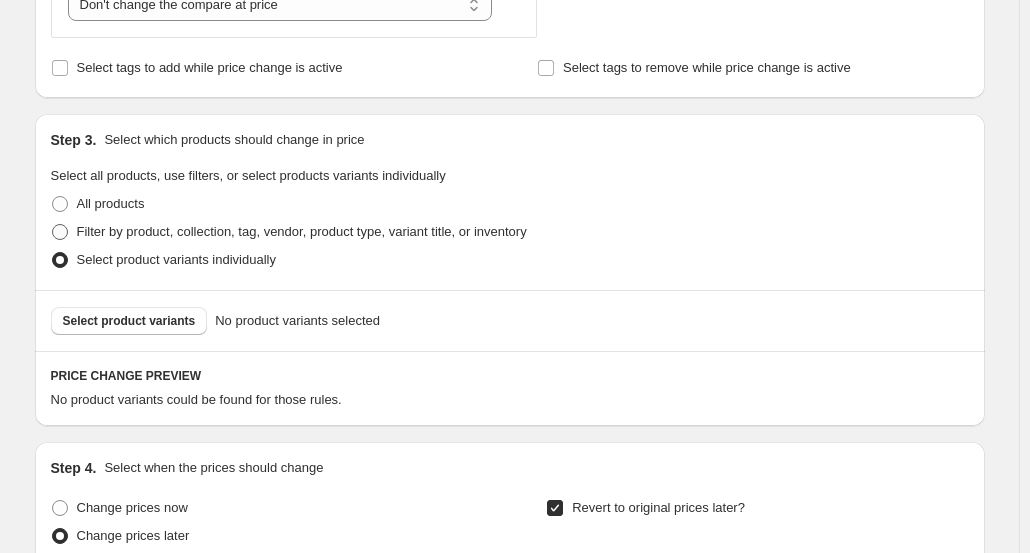 click on "Filter by product, collection, tag, vendor, product type, variant title, or inventory" at bounding box center [302, 231] 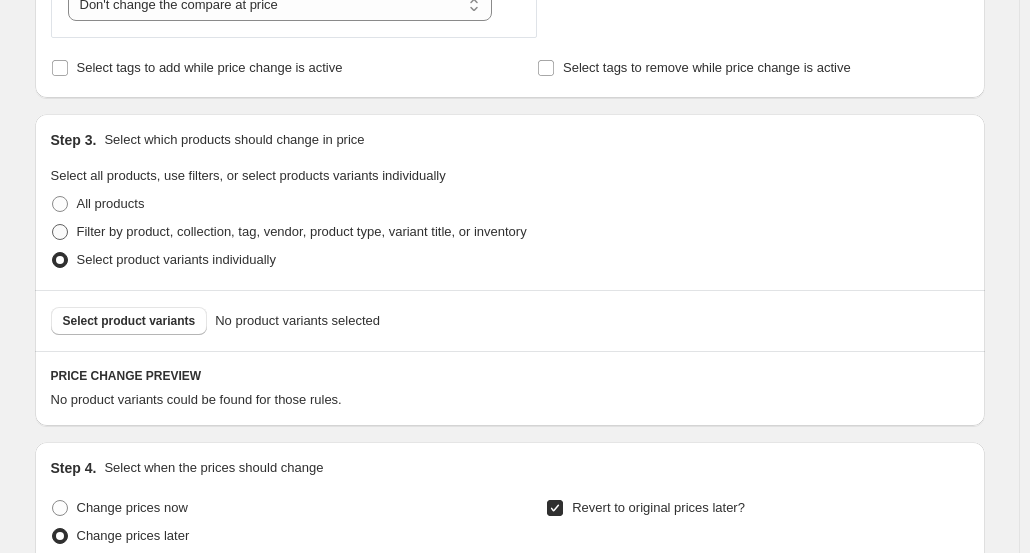 radio on "true" 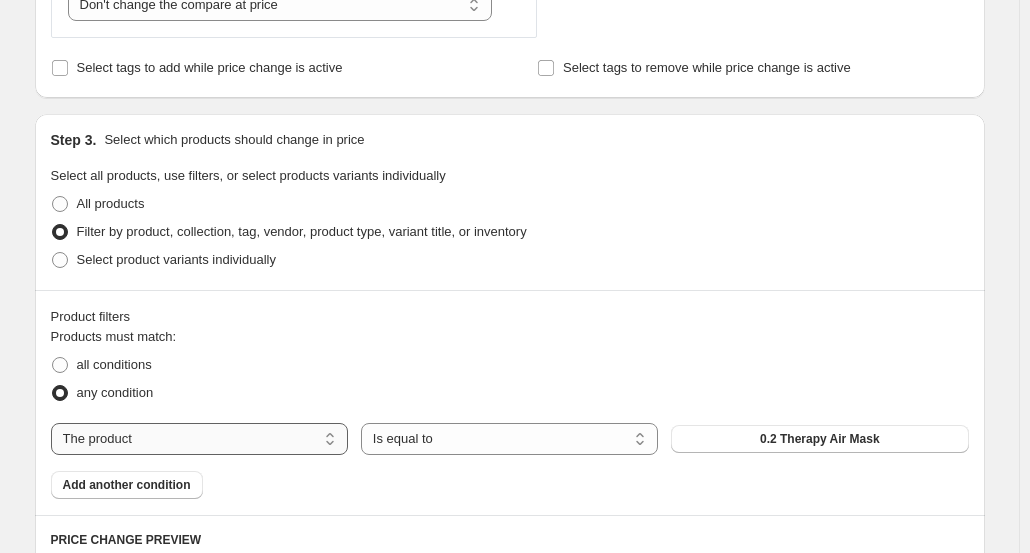 click on "The product The product's collection The product's tag The product's vendor The product's type The product's status The variant's title Inventory quantity" at bounding box center [199, 439] 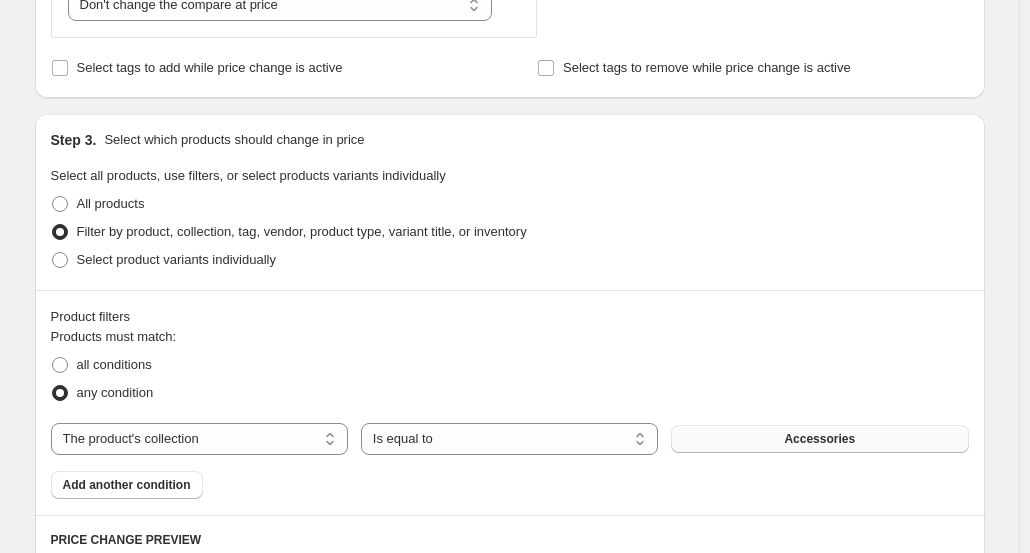 click on "Accessories" at bounding box center (819, 439) 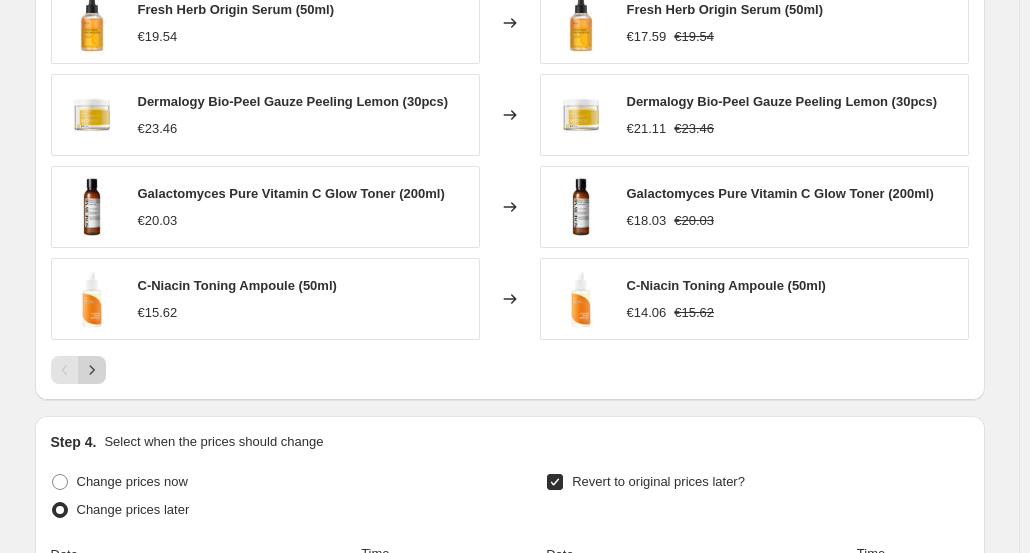 scroll, scrollTop: 1420, scrollLeft: 0, axis: vertical 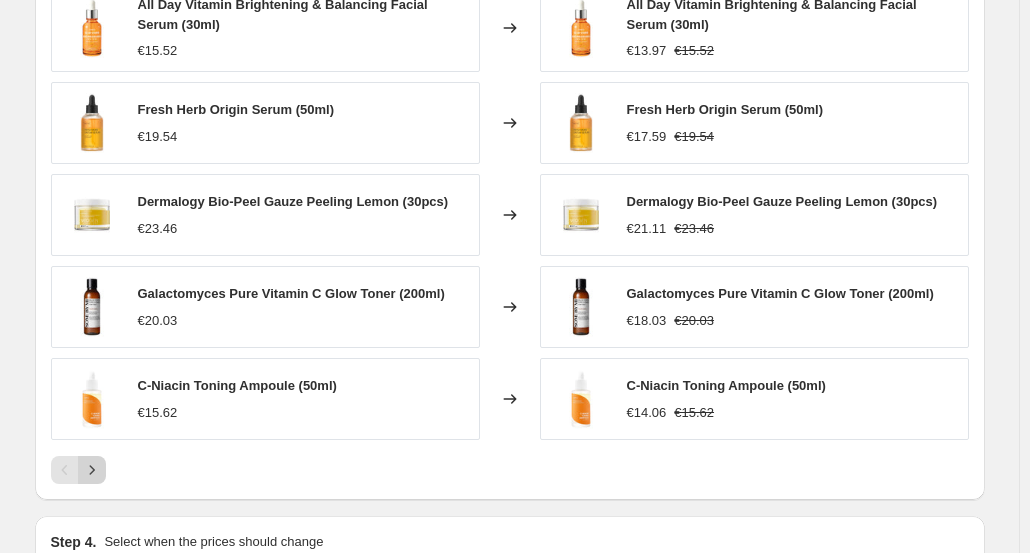 click 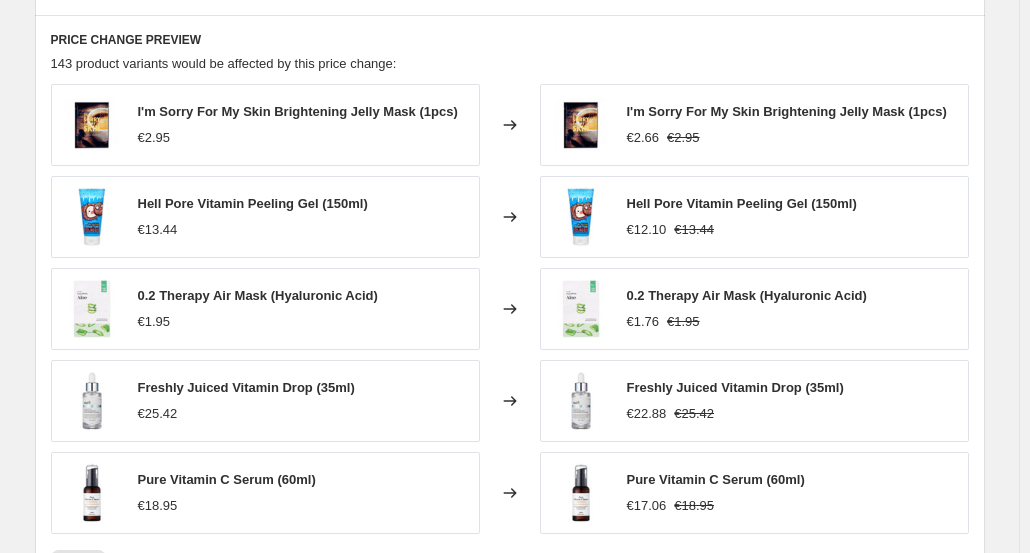 scroll, scrollTop: 2020, scrollLeft: 0, axis: vertical 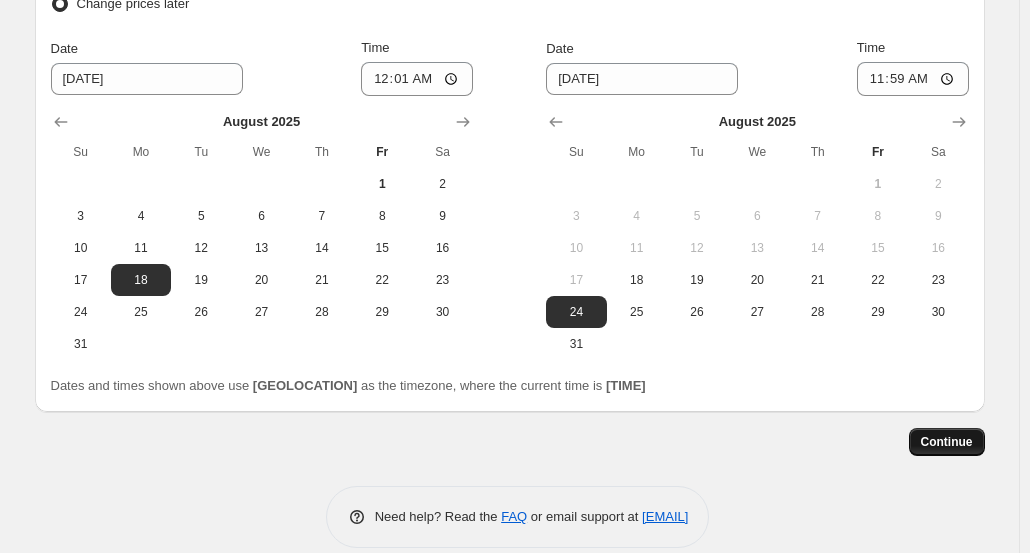 click on "Continue" at bounding box center (947, 442) 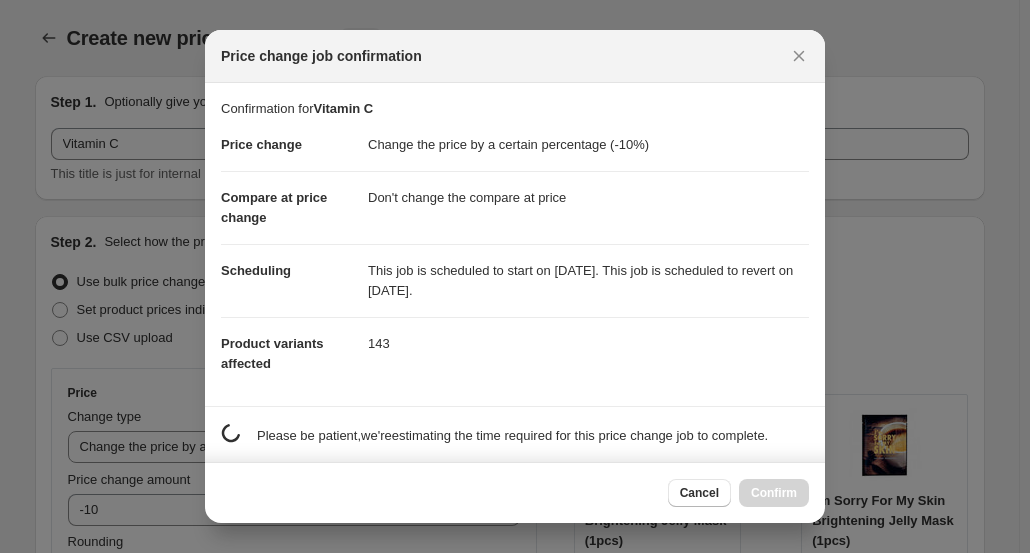 scroll, scrollTop: 2020, scrollLeft: 0, axis: vertical 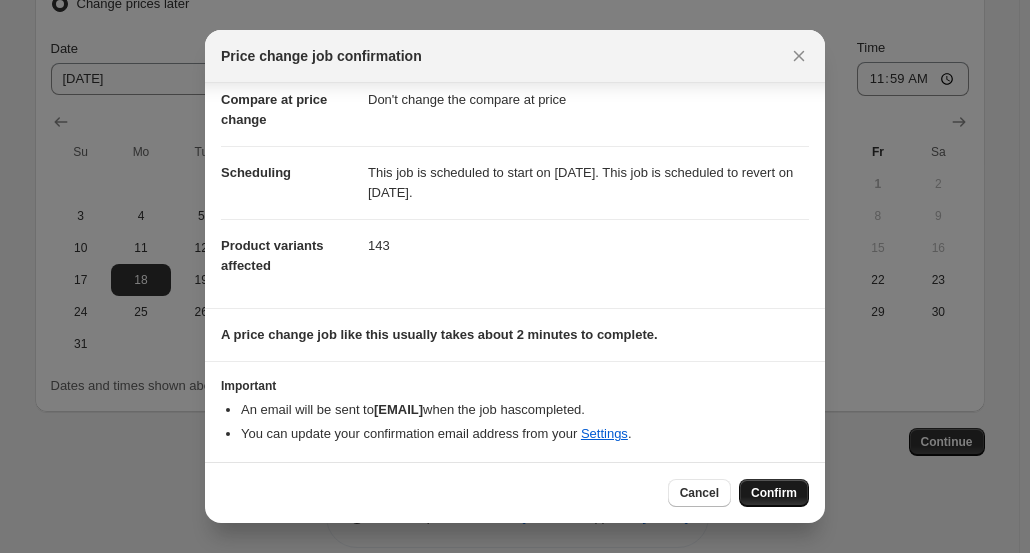 click on "Confirm" at bounding box center (774, 493) 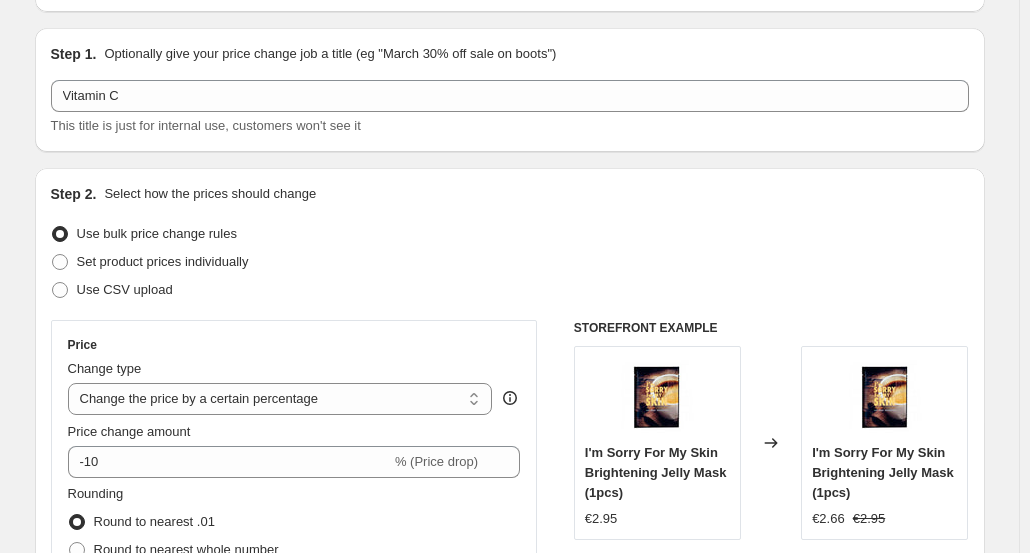 scroll, scrollTop: 0, scrollLeft: 0, axis: both 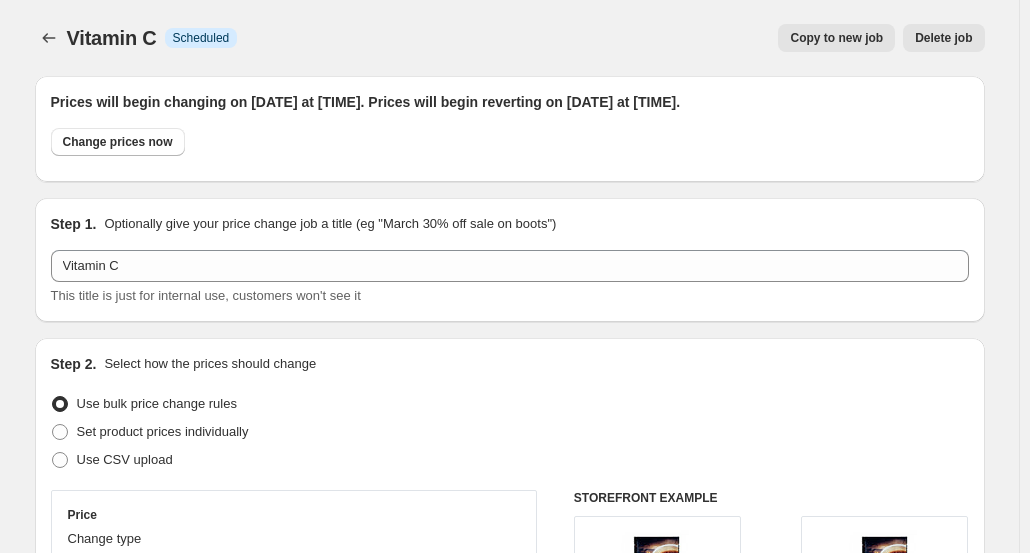 click on "Vitamin C. This page is ready Vitamin C Info Scheduled Copy to new job Delete job More actions Copy to new job Delete job" at bounding box center [510, 38] 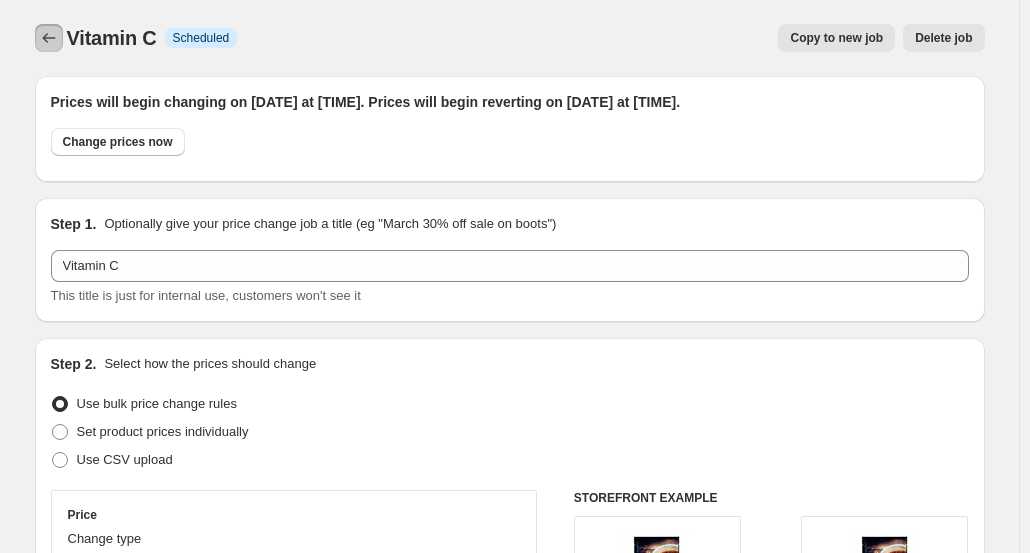 click 